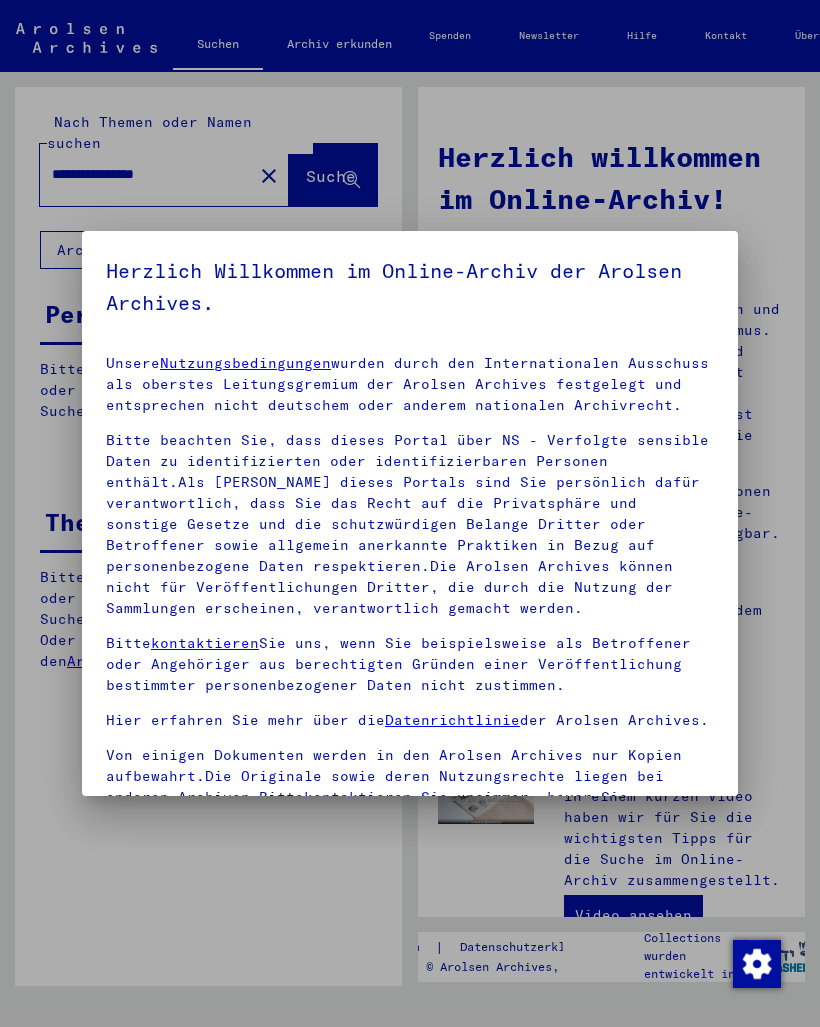 scroll, scrollTop: 0, scrollLeft: 0, axis: both 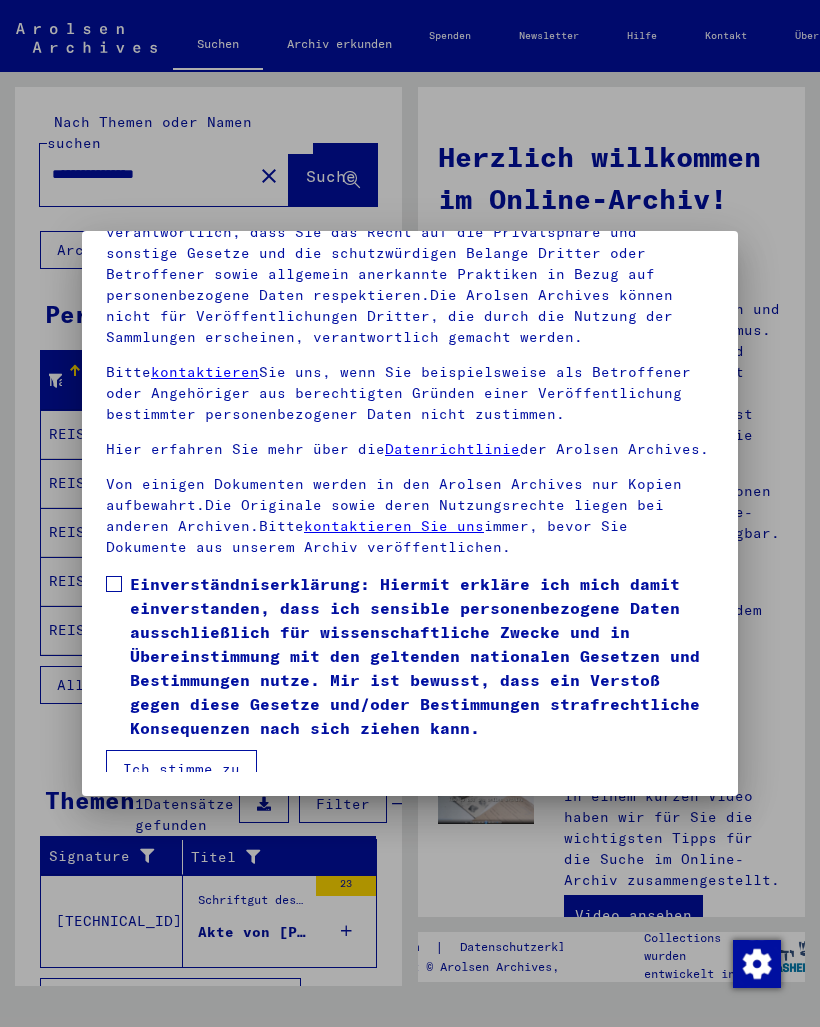 click on "Unsere  Nutzungsbedingungen  wurden durch den Internationalen Ausschuss als oberstes Leitungsgremium der Arolsen Archives festgelegt und entsprechen nicht deutschem oder anderem nationalen Archivrecht. Bitte beachten Sie, dass dieses Portal über NS - Verfolgte sensible Daten zu identifizierten oder identifizierbaren Personen enthält.Als [PERSON_NAME] dieses Portals sind Sie persönlich dafür verantwortlich, dass Sie das Recht auf die Privatsphäre und sonstige Gesetze und die schutzwürdigen Belange Dritter oder Betroffener sowie allgemein anerkannte Praktiken in Bezug auf personenbezogene Daten respektieren.Die Arolsen Archives können nicht für Veröffentlichungen Dritter, die durch die Nutzung der Sammlungen erscheinen, verantwortlich gemacht werden. Bitte  kontaktieren  Sie uns, wenn Sie beispielsweise als Betroffener oder Angehöriger aus berechtigten Gründen einer Veröffentlichung bestimmter personenbezogener Daten nicht zustimmen. Hier erfahren Sie mehr über die  Datenrichtlinie  der Arolsen Archives." at bounding box center [410, 438] 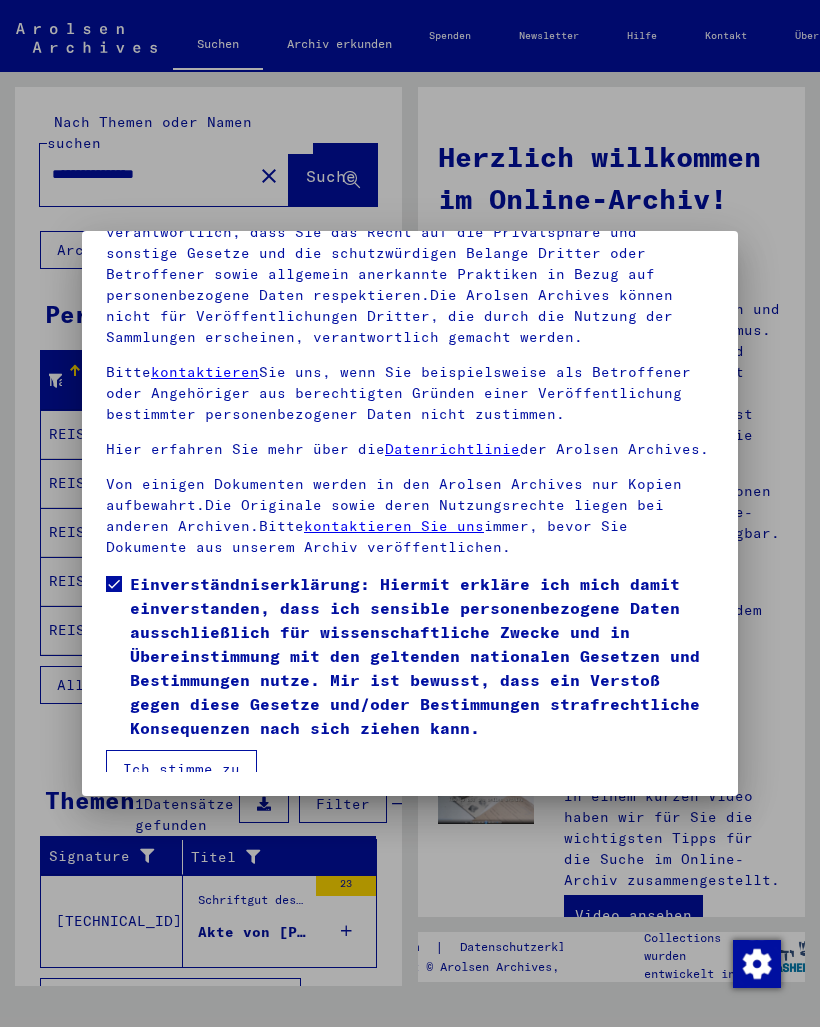 click on "Ich stimme zu" at bounding box center (181, 769) 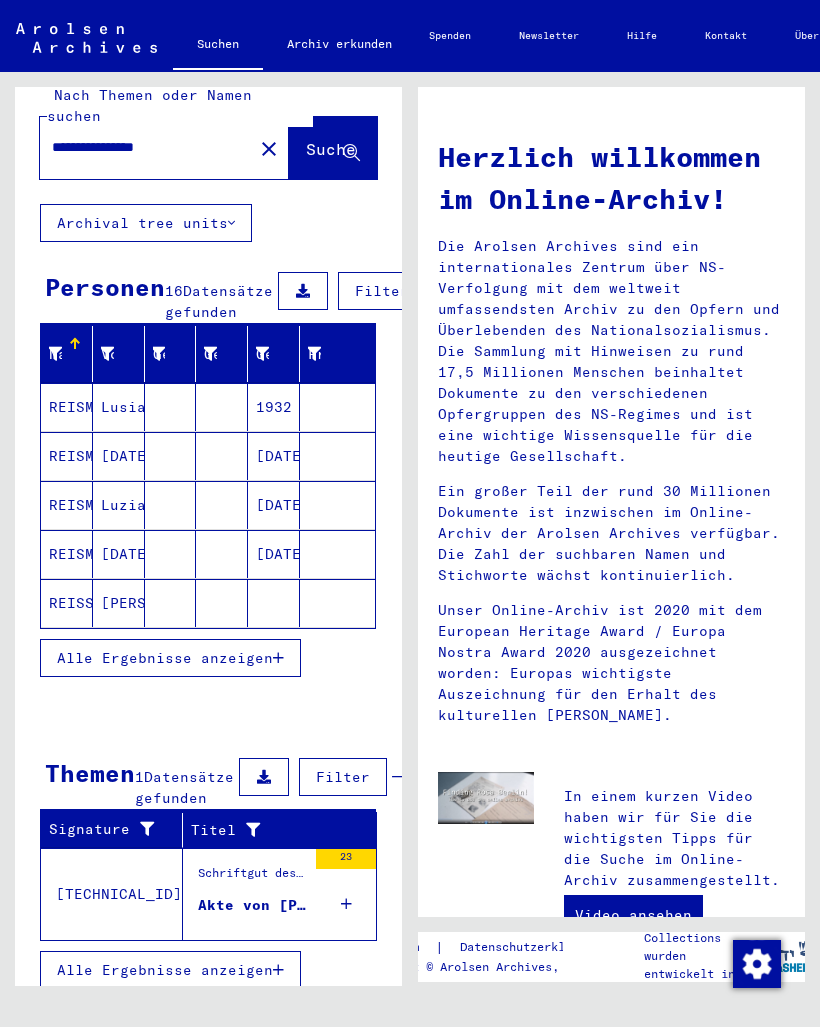 scroll, scrollTop: 27, scrollLeft: 0, axis: vertical 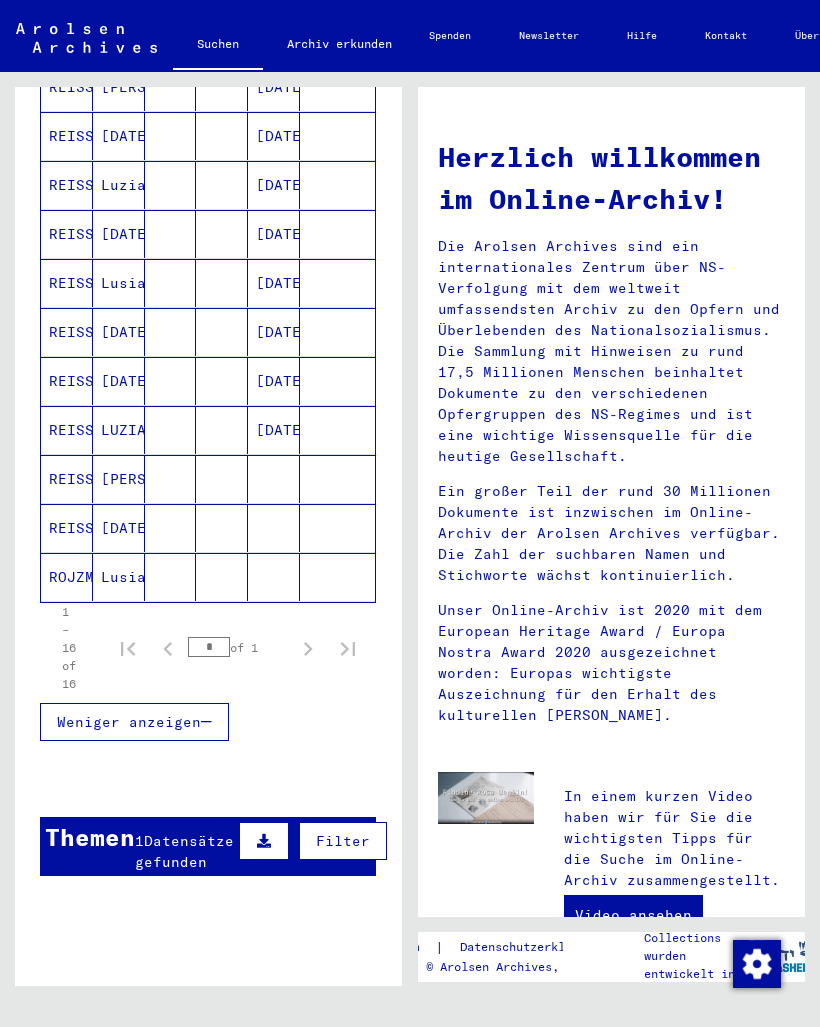 click on "REISSMANN" at bounding box center [67, 332] 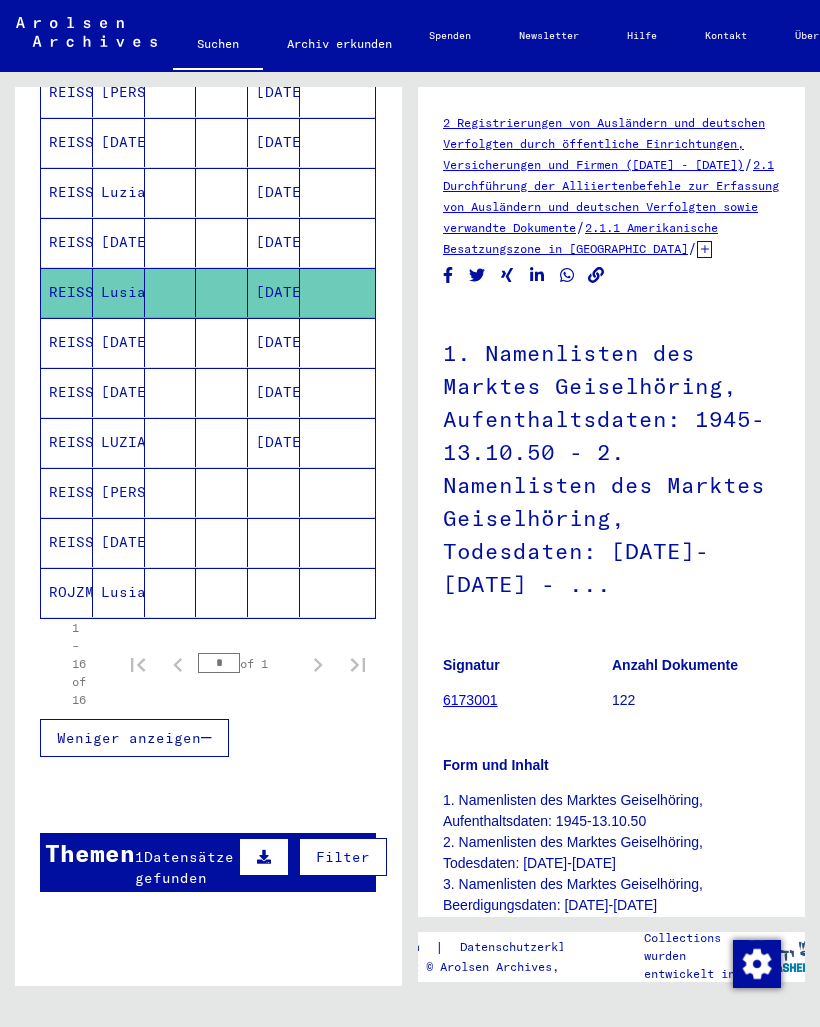 scroll, scrollTop: 0, scrollLeft: 0, axis: both 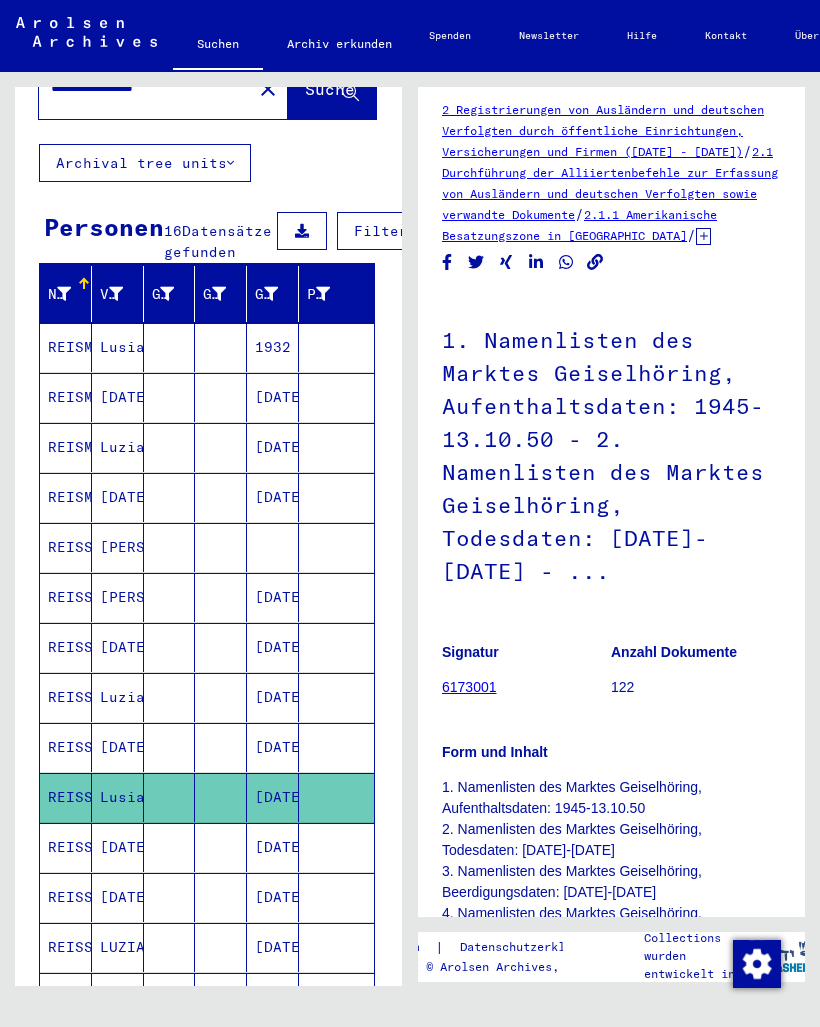 click on "[DATE]" at bounding box center [118, 447] 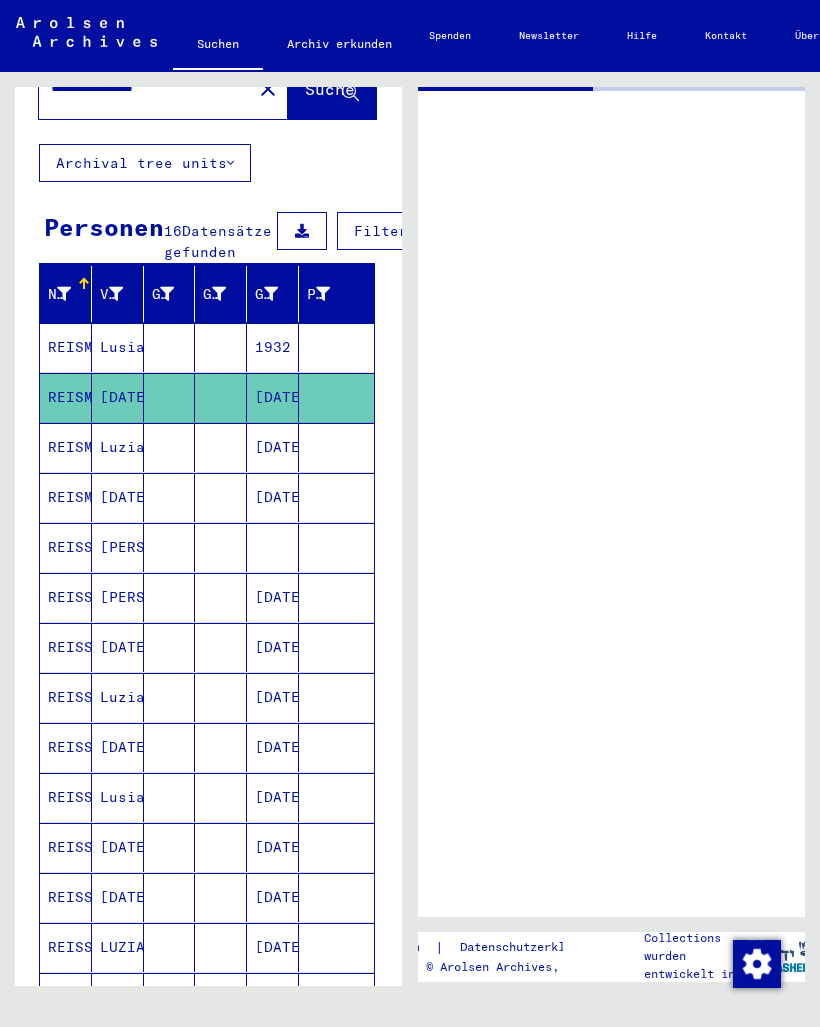 scroll, scrollTop: 0, scrollLeft: 0, axis: both 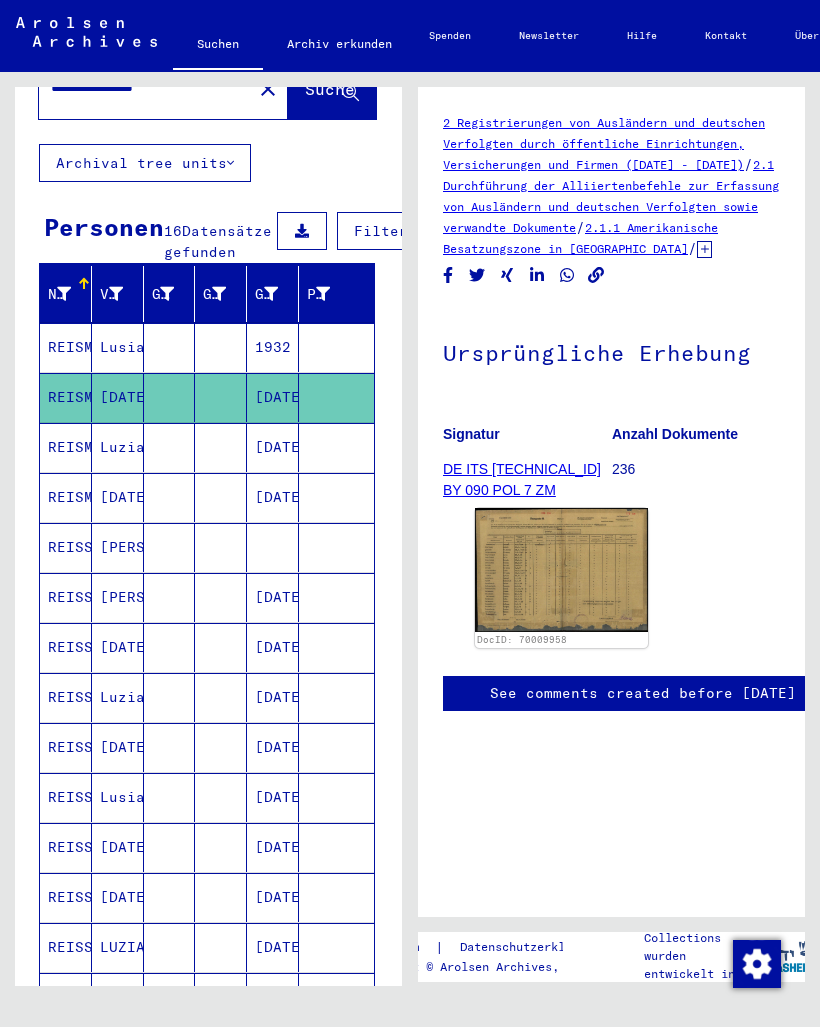 click 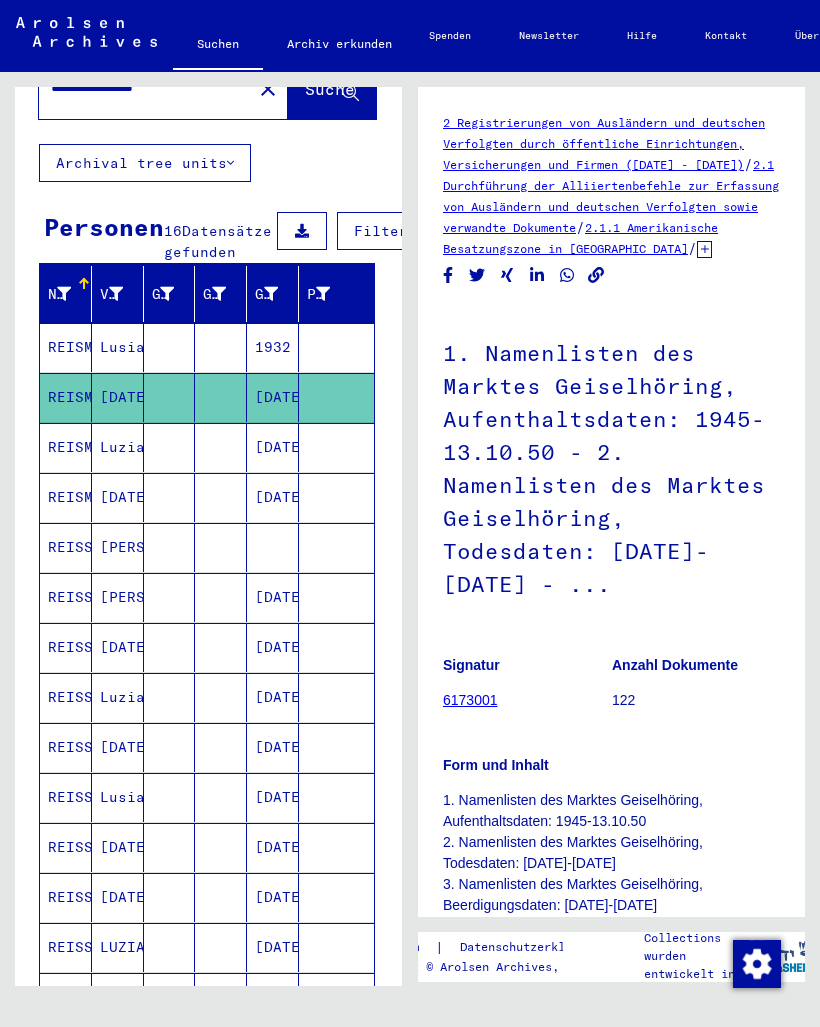 scroll, scrollTop: 0, scrollLeft: 0, axis: both 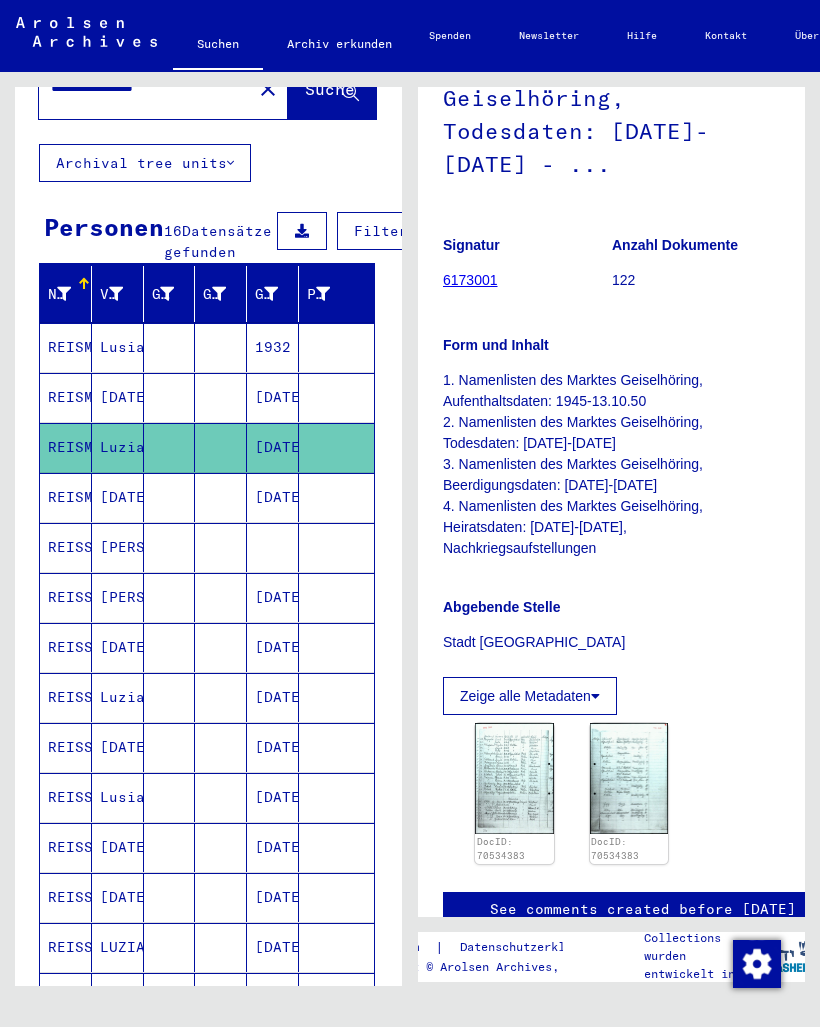 click on "REISMANN" at bounding box center [66, 547] 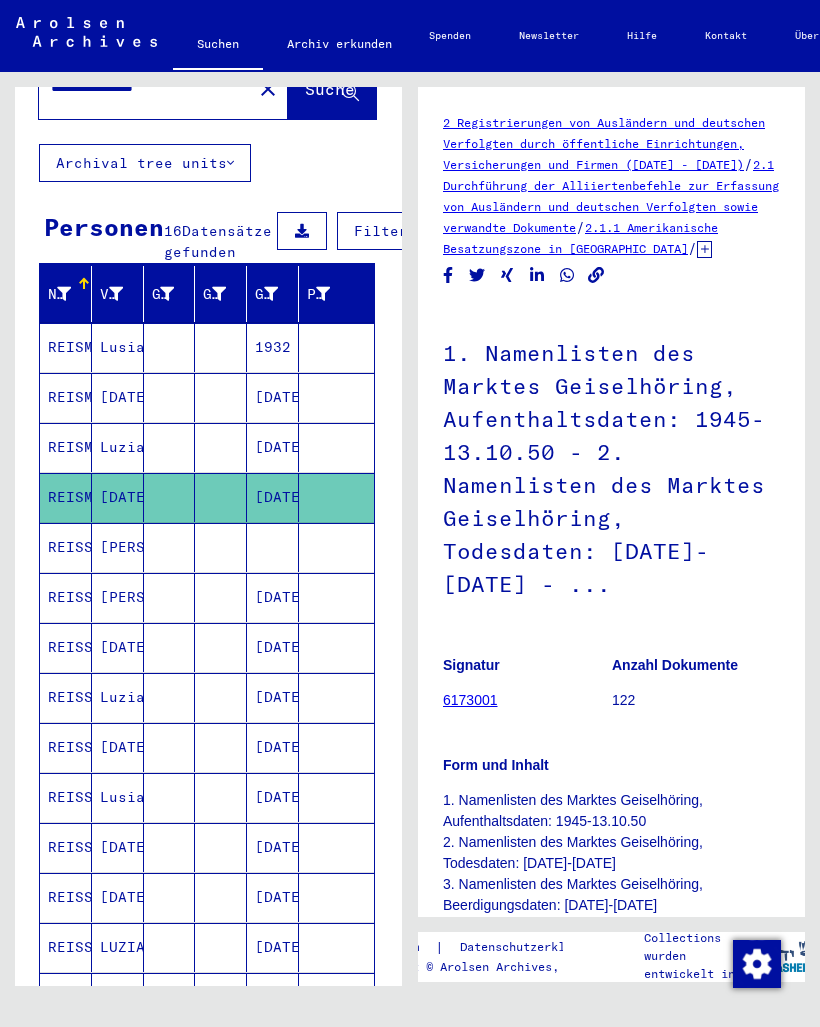 scroll, scrollTop: 0, scrollLeft: 0, axis: both 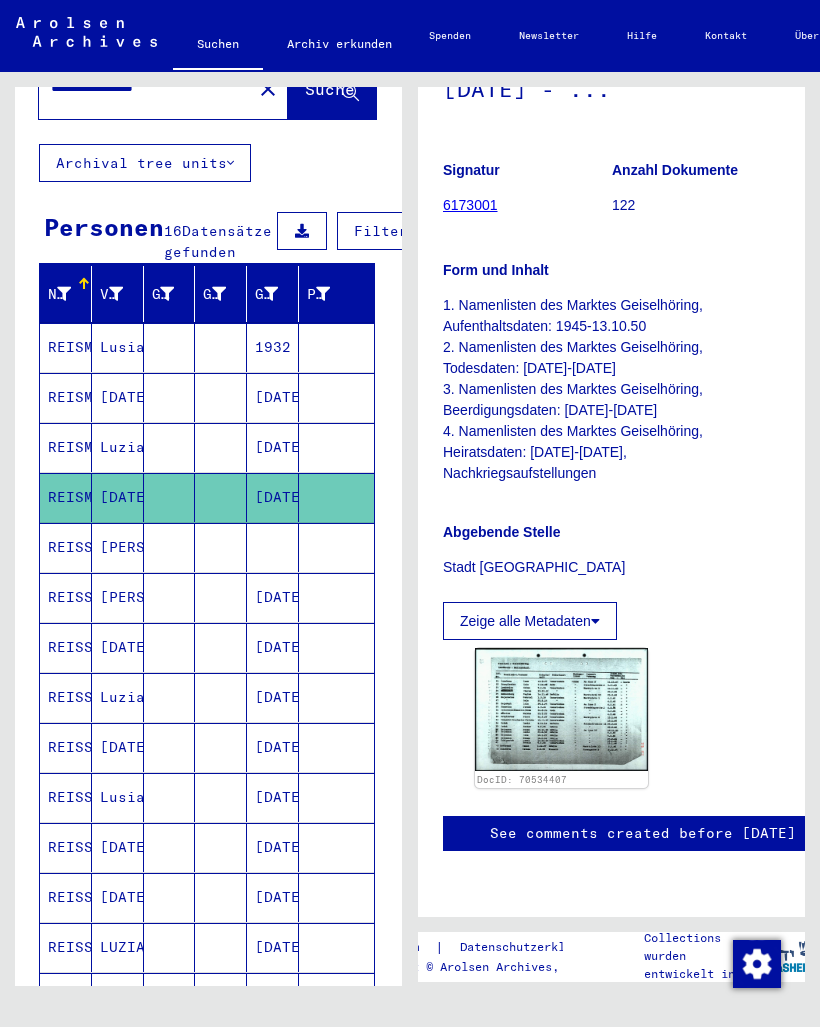 click 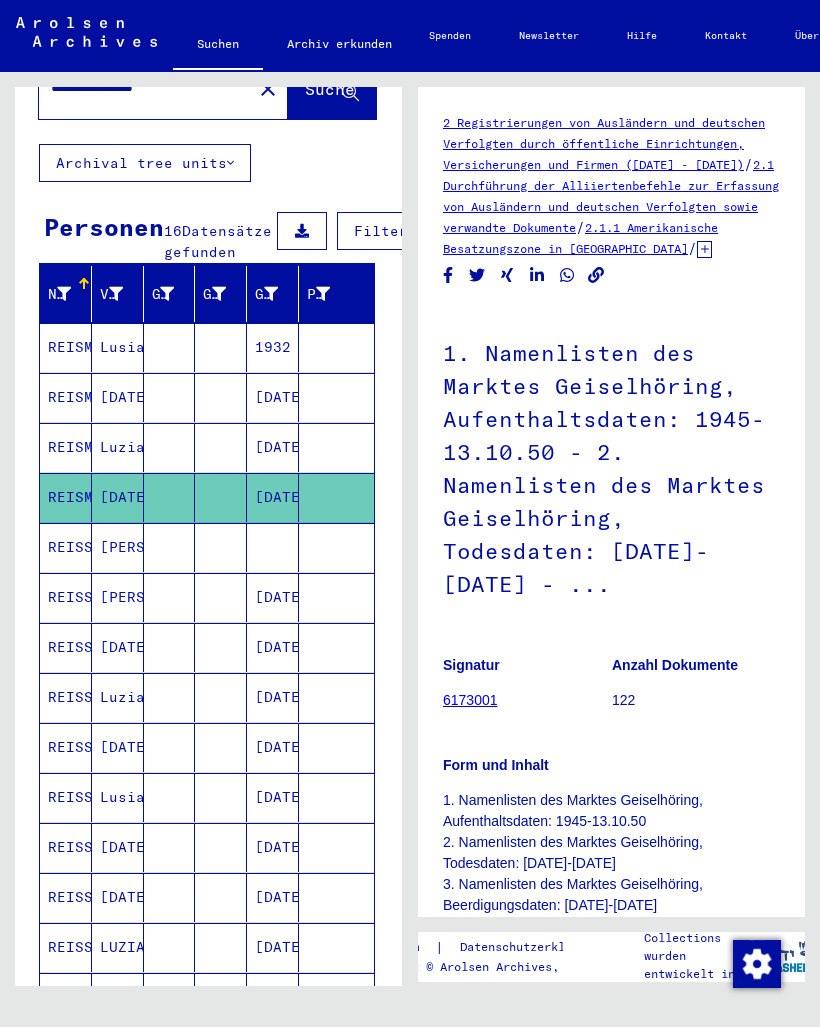 scroll, scrollTop: 0, scrollLeft: 0, axis: both 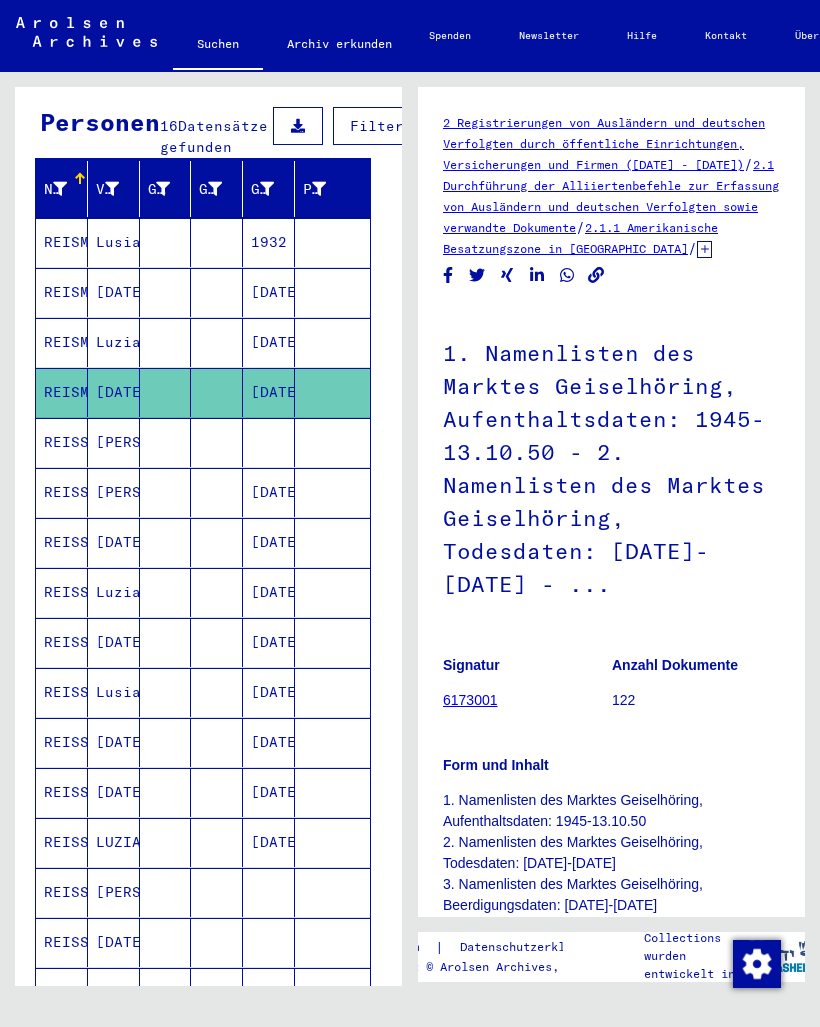 click on "REISSMANN" at bounding box center (62, 592) 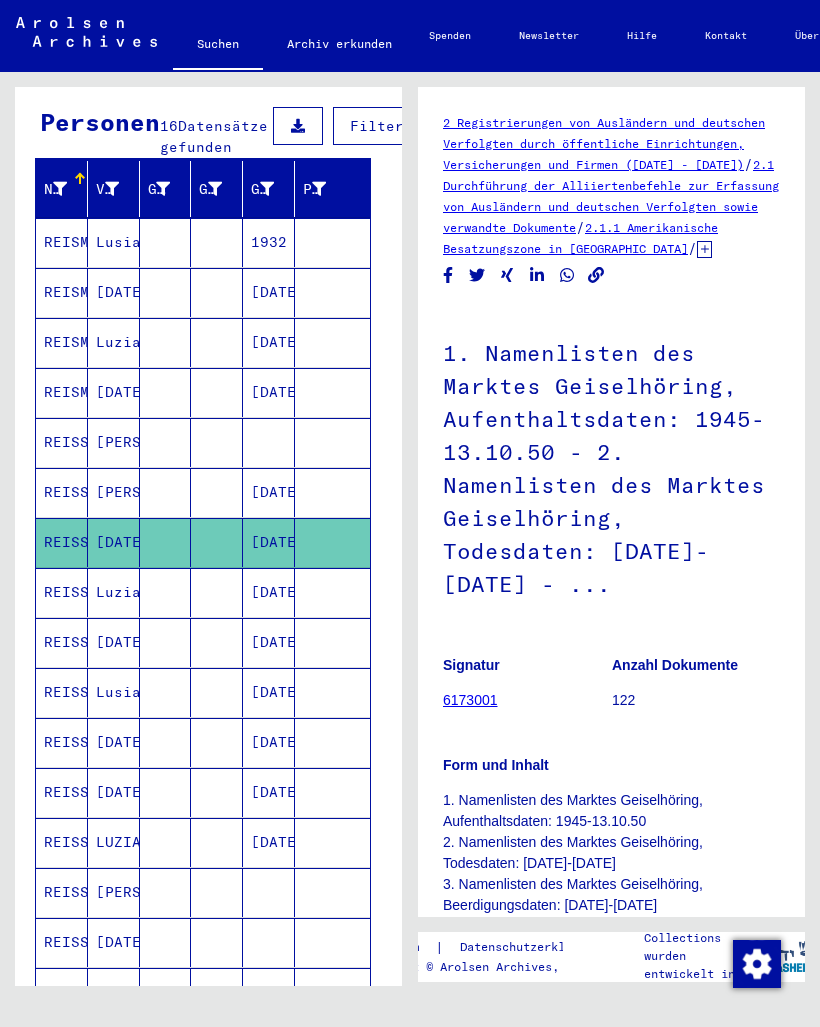 scroll, scrollTop: 0, scrollLeft: 0, axis: both 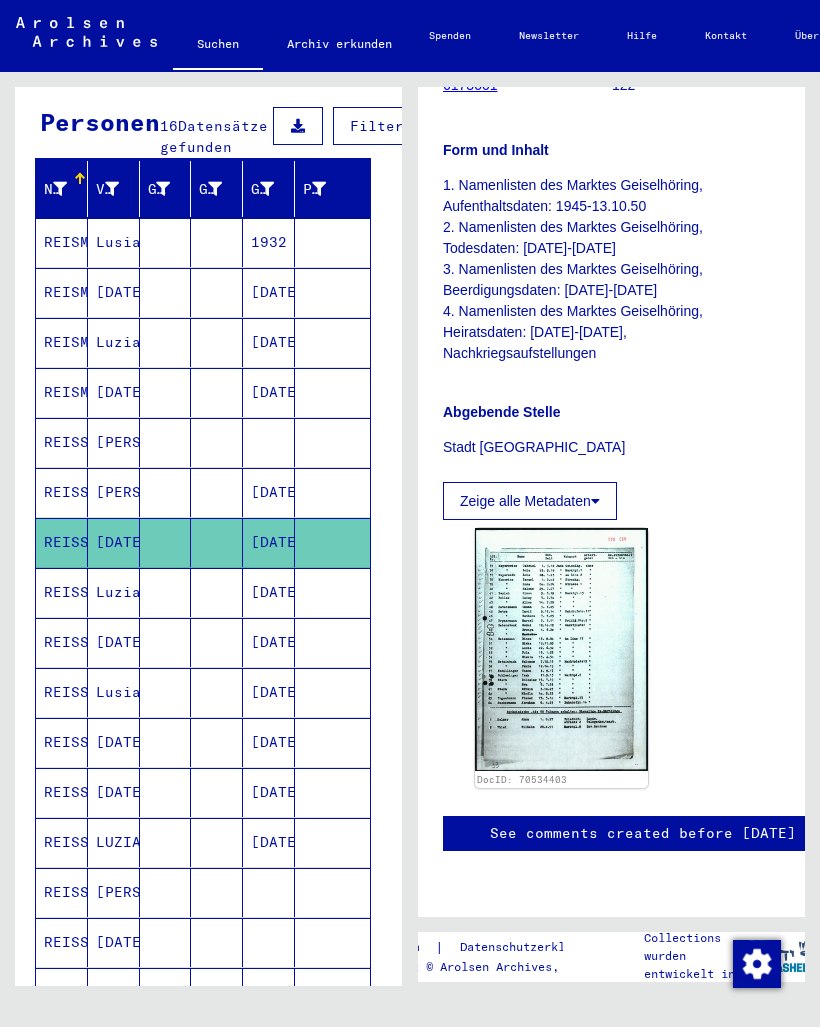 click 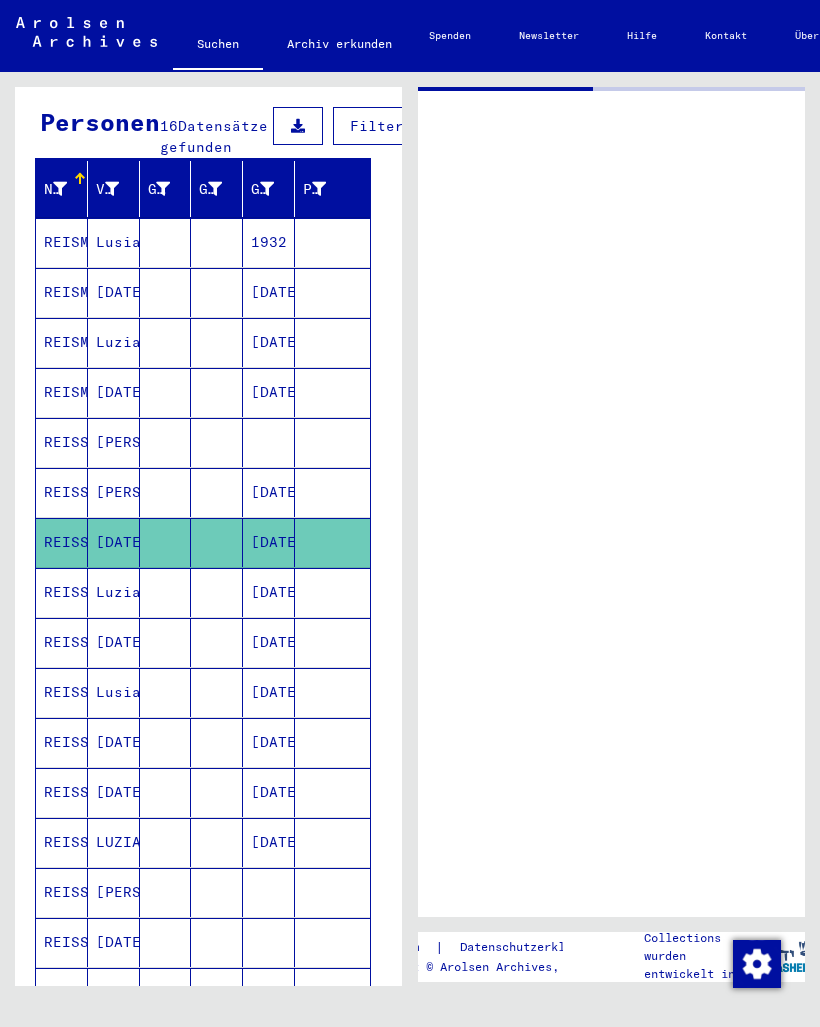 scroll, scrollTop: 0, scrollLeft: 0, axis: both 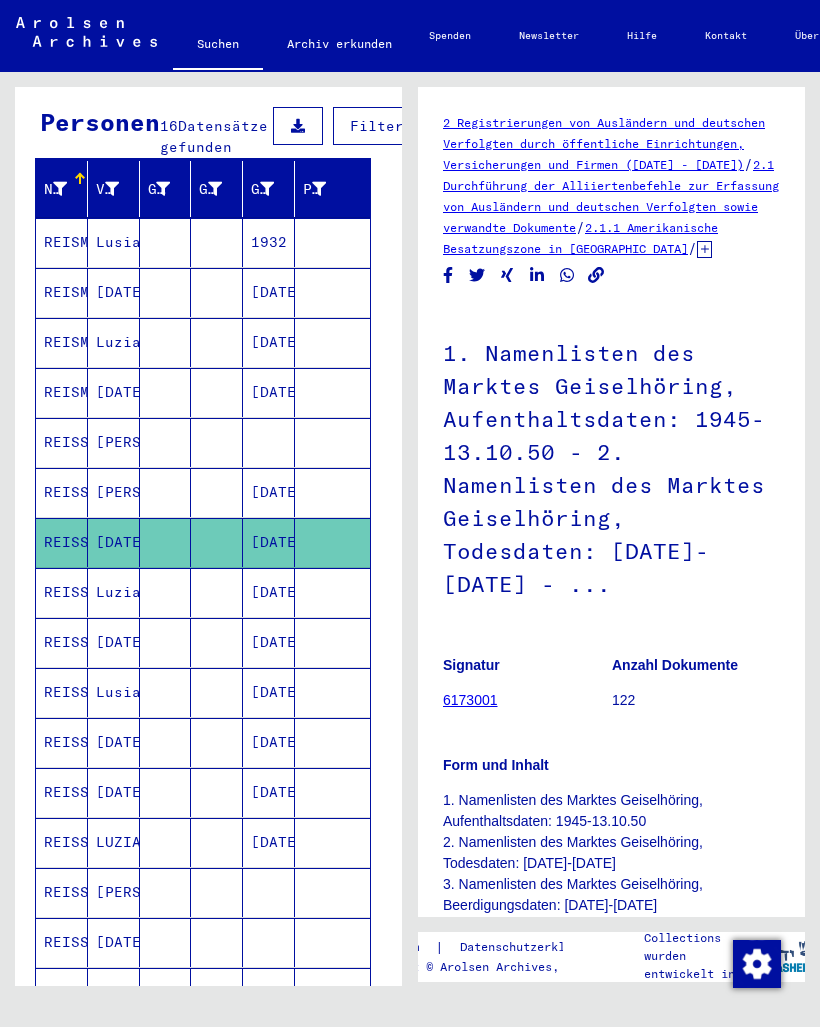 click on "REISSMANN" at bounding box center (62, 692) 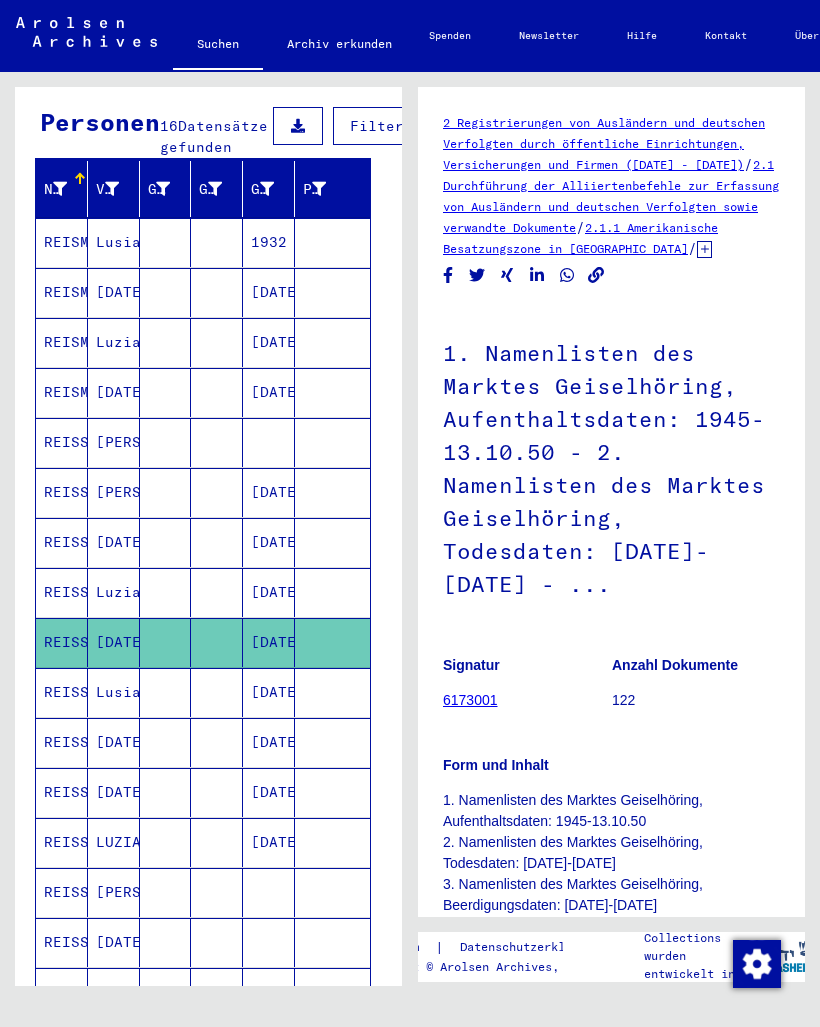 scroll, scrollTop: 0, scrollLeft: 0, axis: both 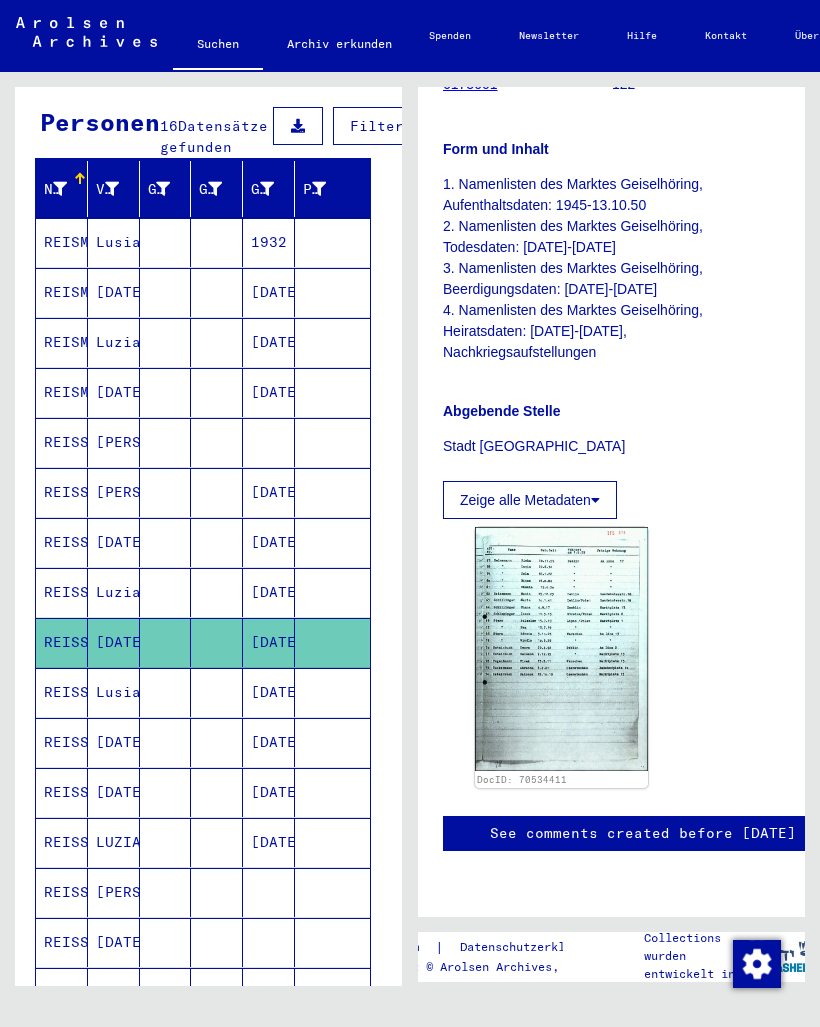 click 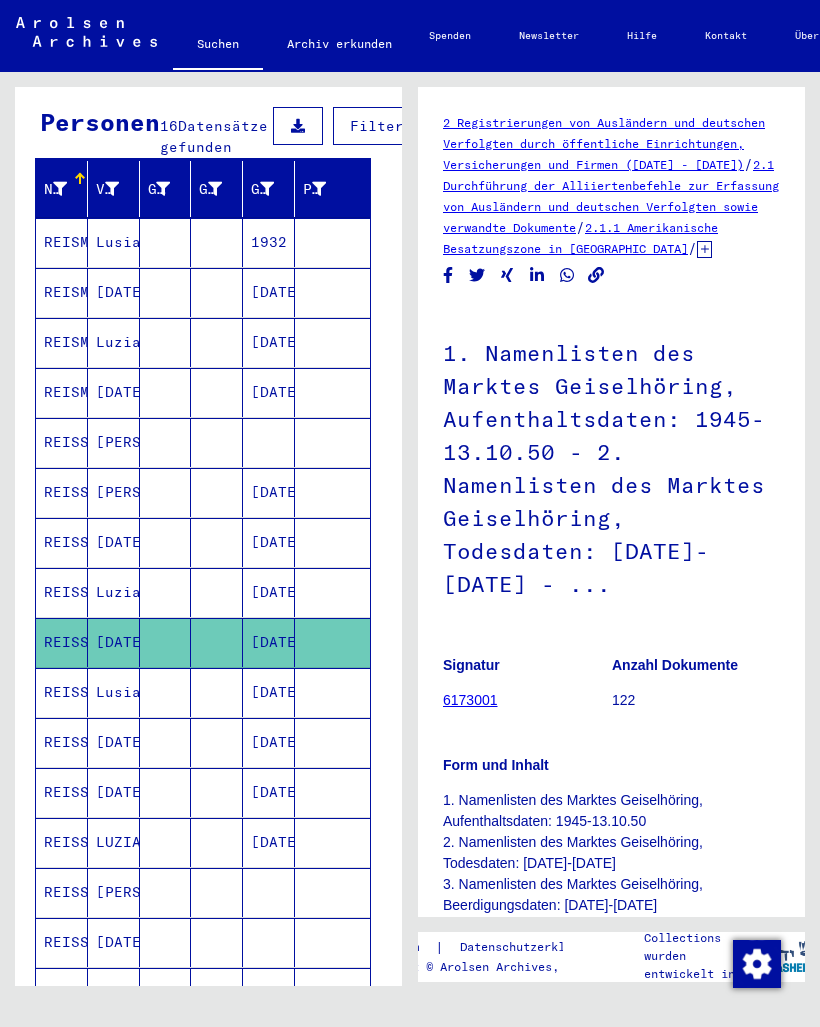scroll, scrollTop: 0, scrollLeft: 0, axis: both 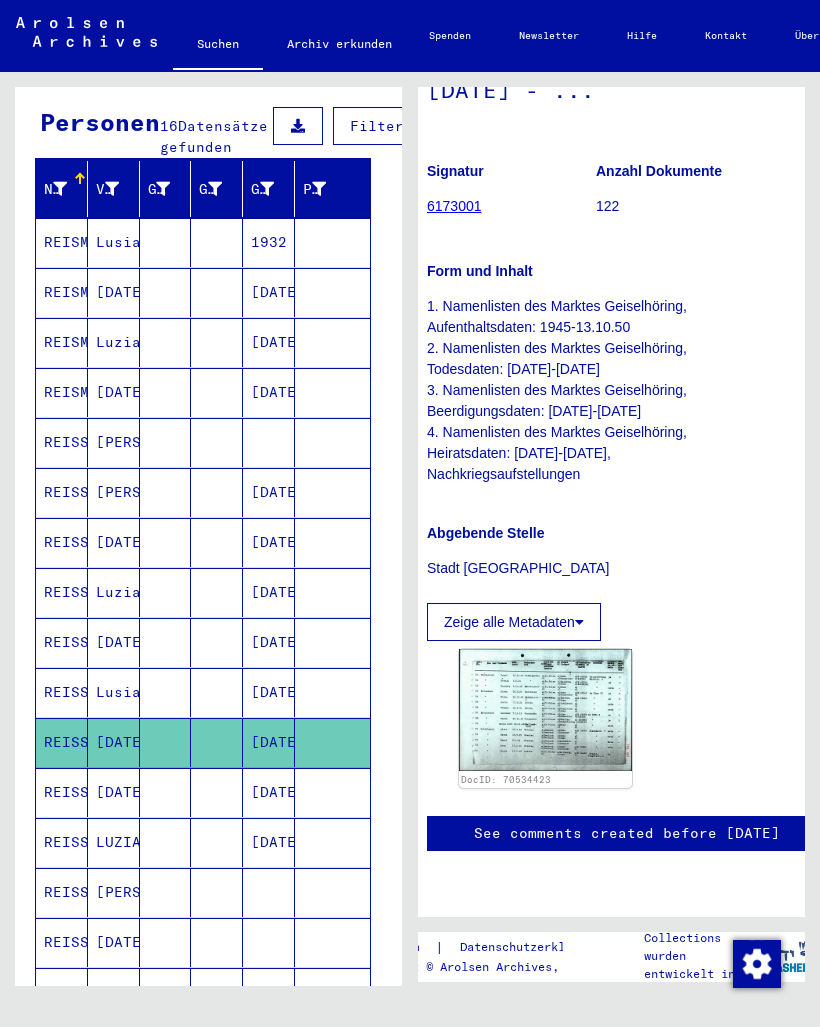 click 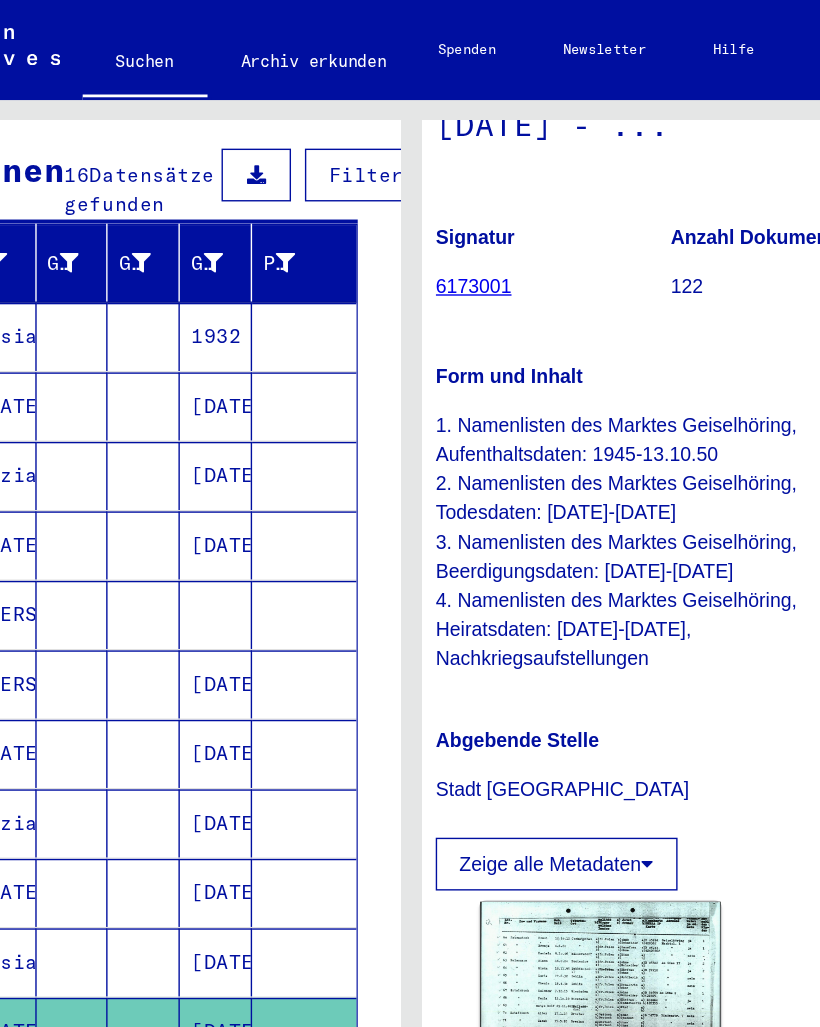 scroll, scrollTop: 0, scrollLeft: 0, axis: both 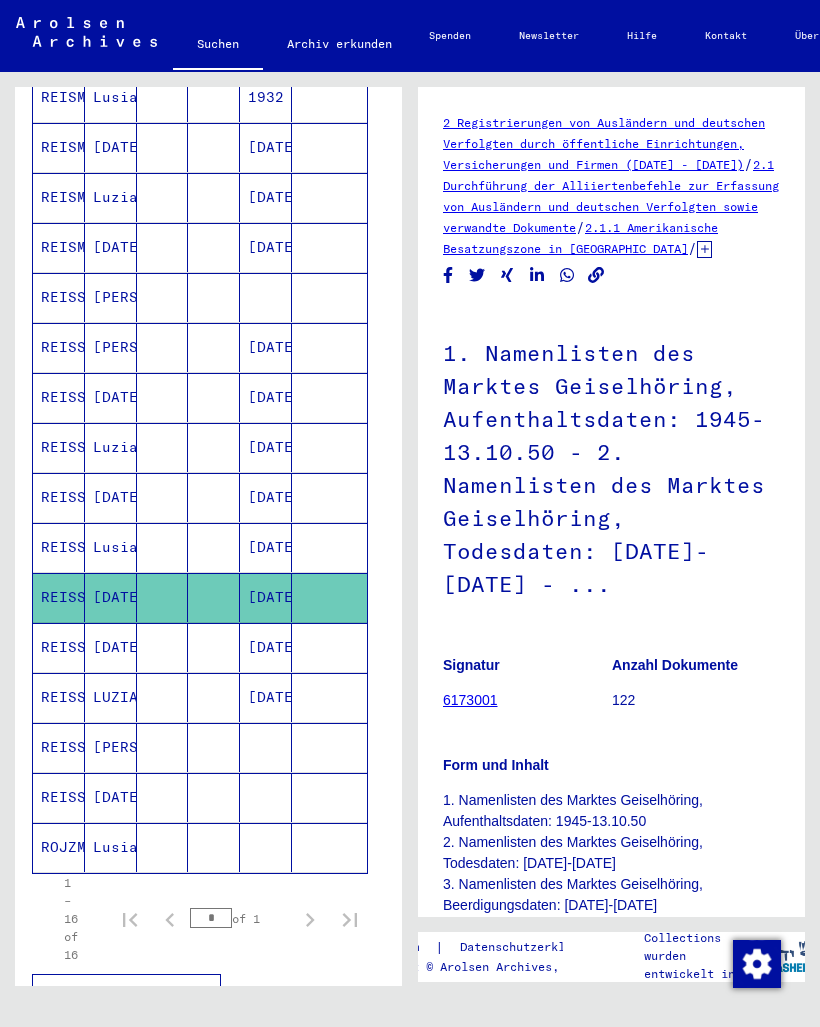 click on "REISSMANN" at bounding box center (59, 697) 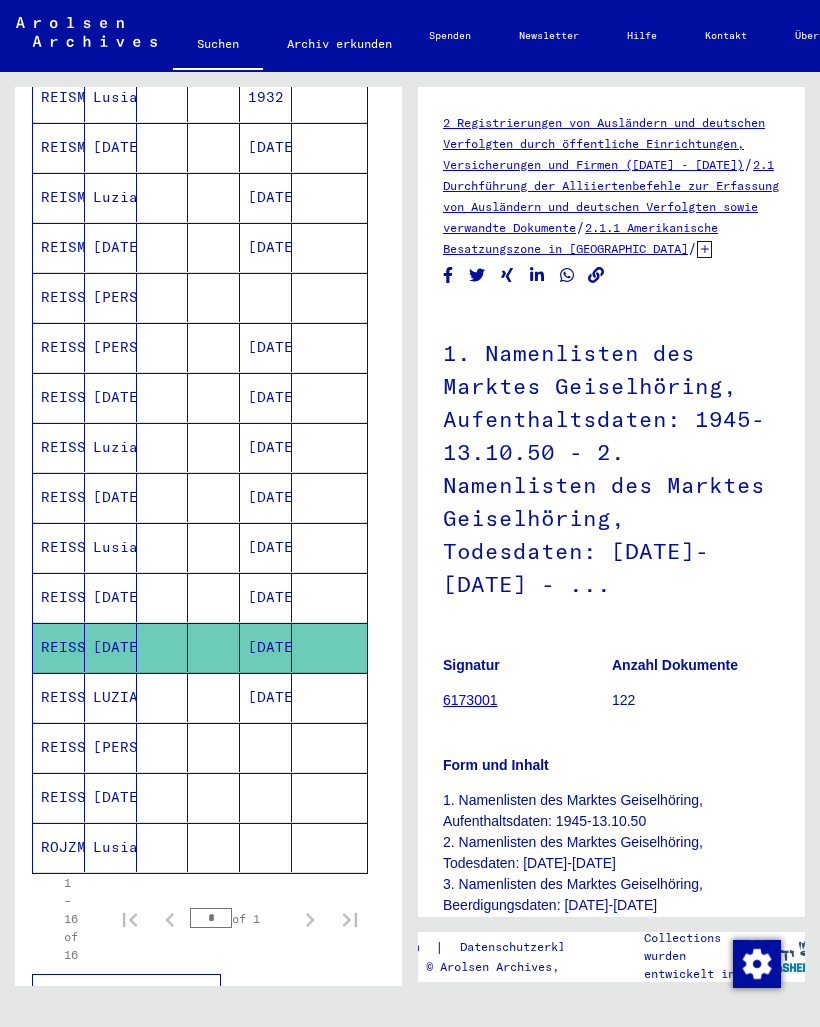 scroll, scrollTop: 0, scrollLeft: 0, axis: both 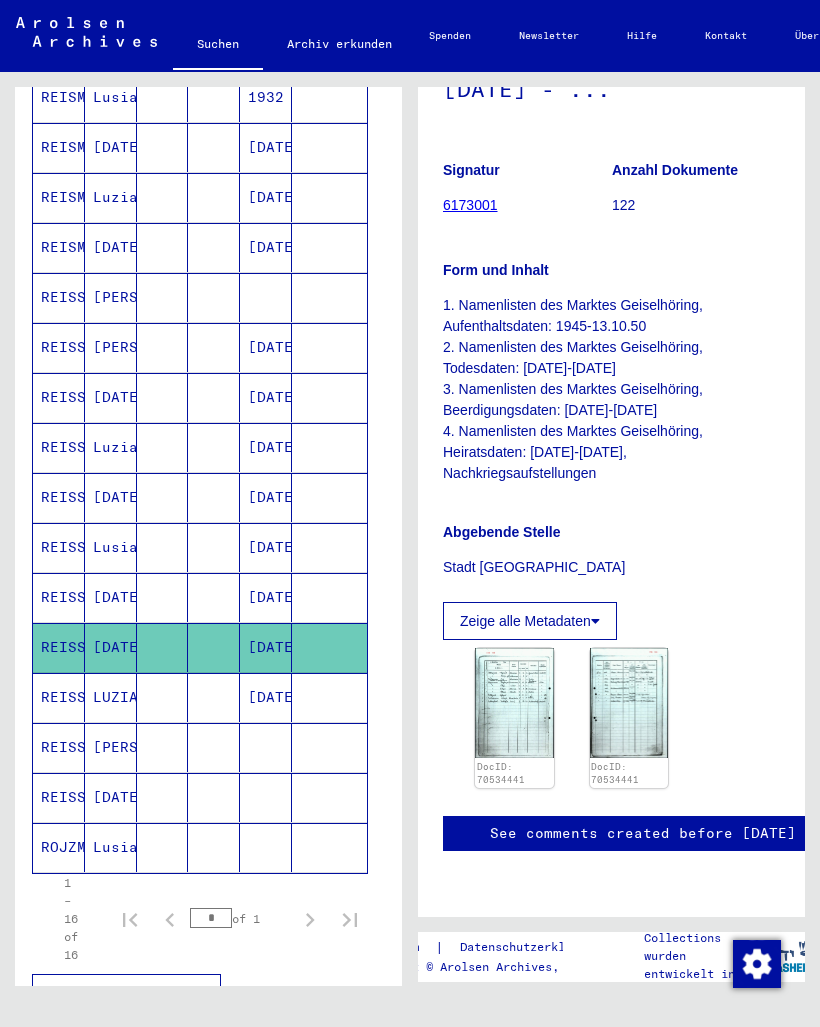 click 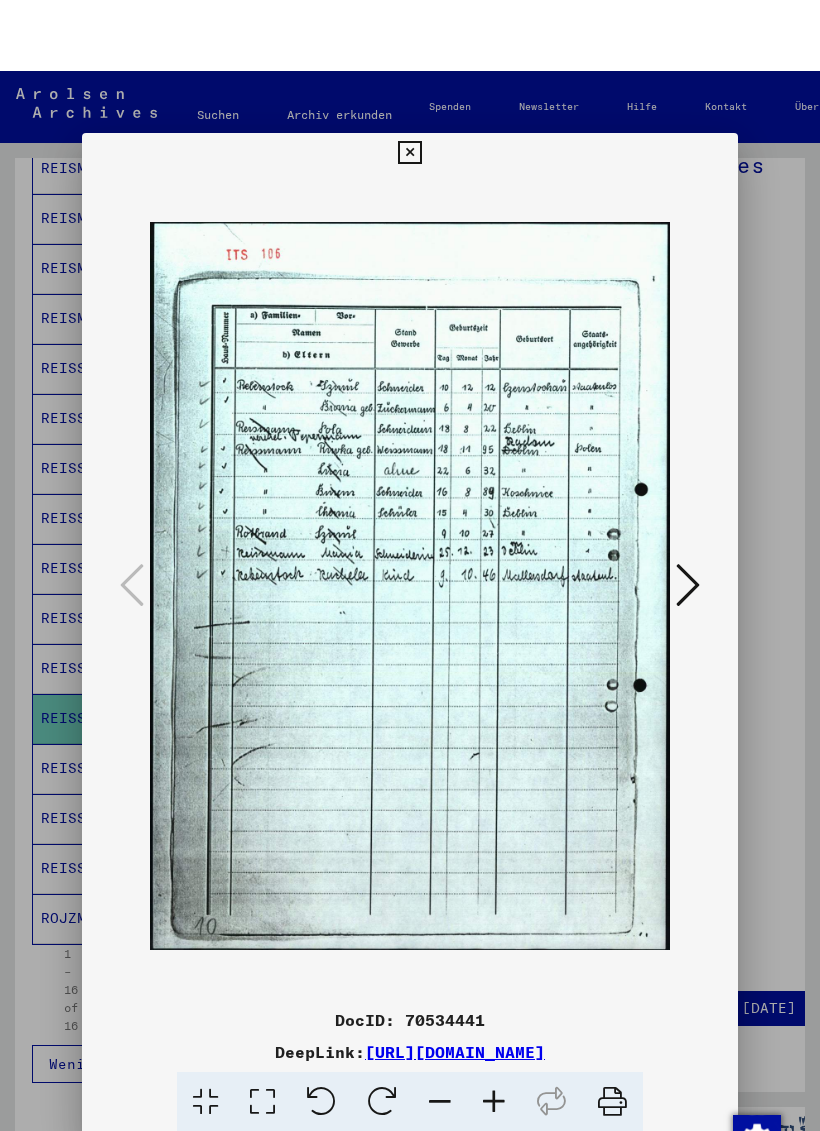click at bounding box center (409, 82) 